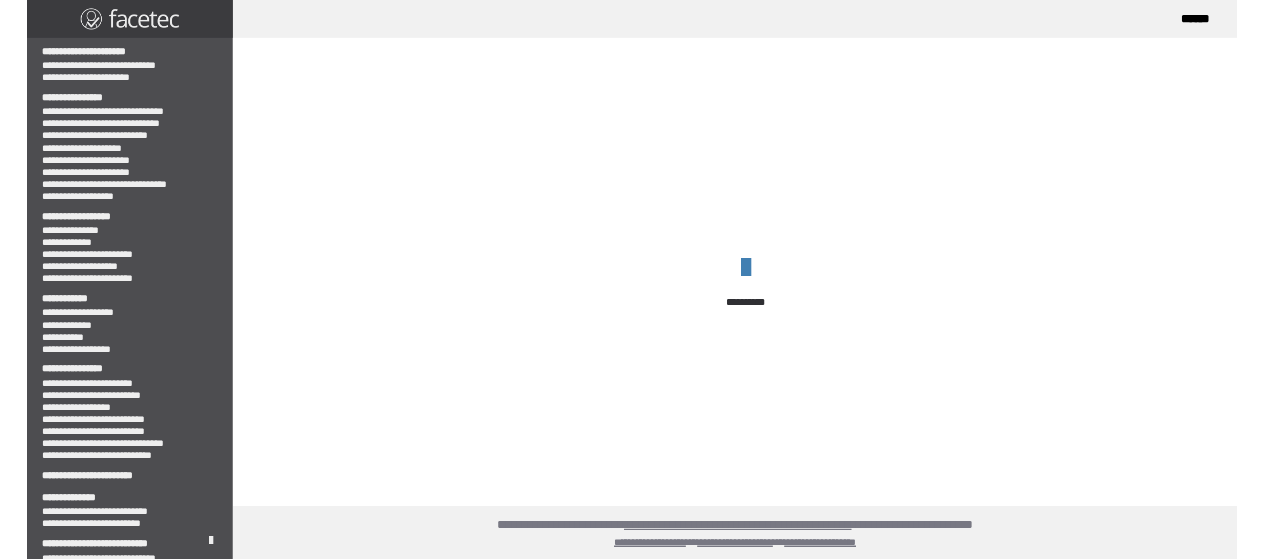 scroll, scrollTop: 0, scrollLeft: 0, axis: both 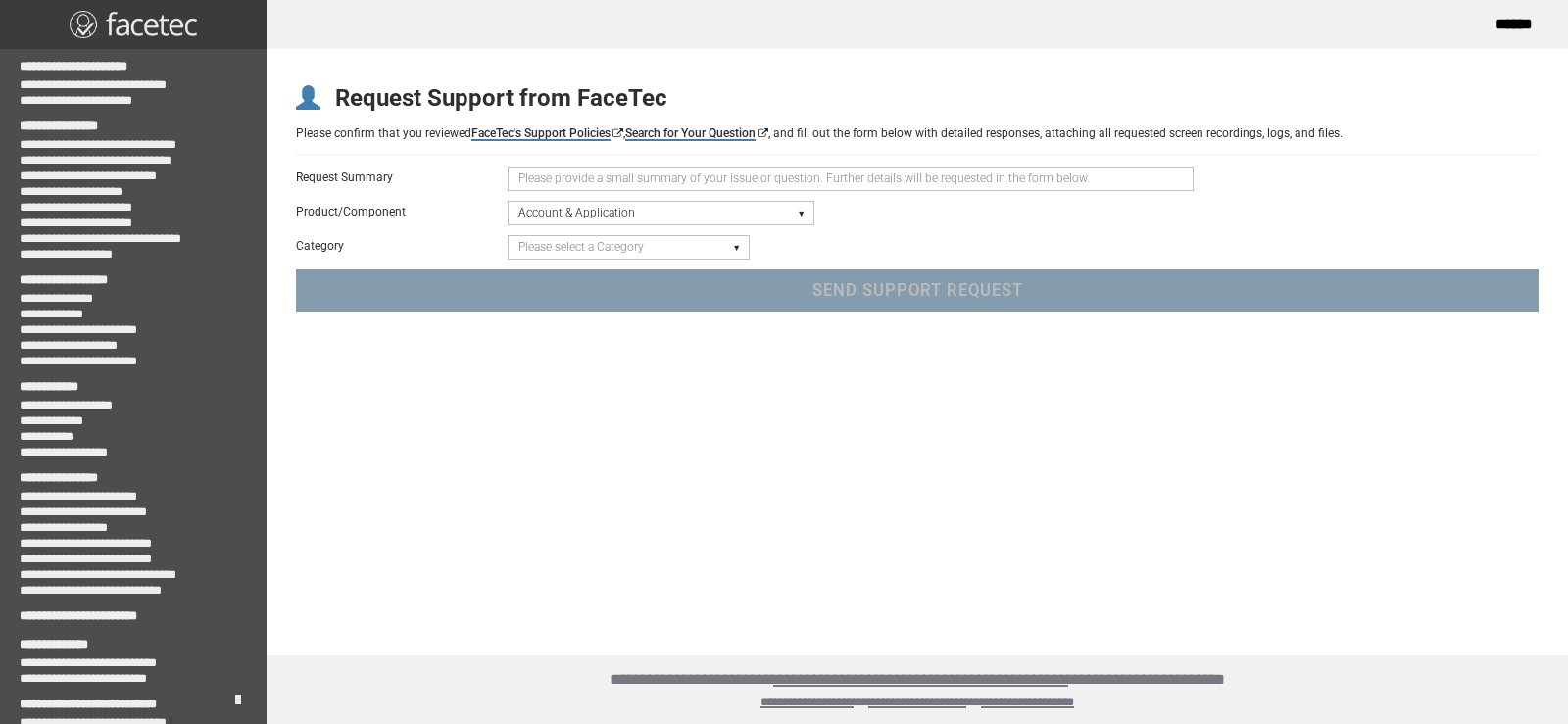 click at bounding box center (851, 178) 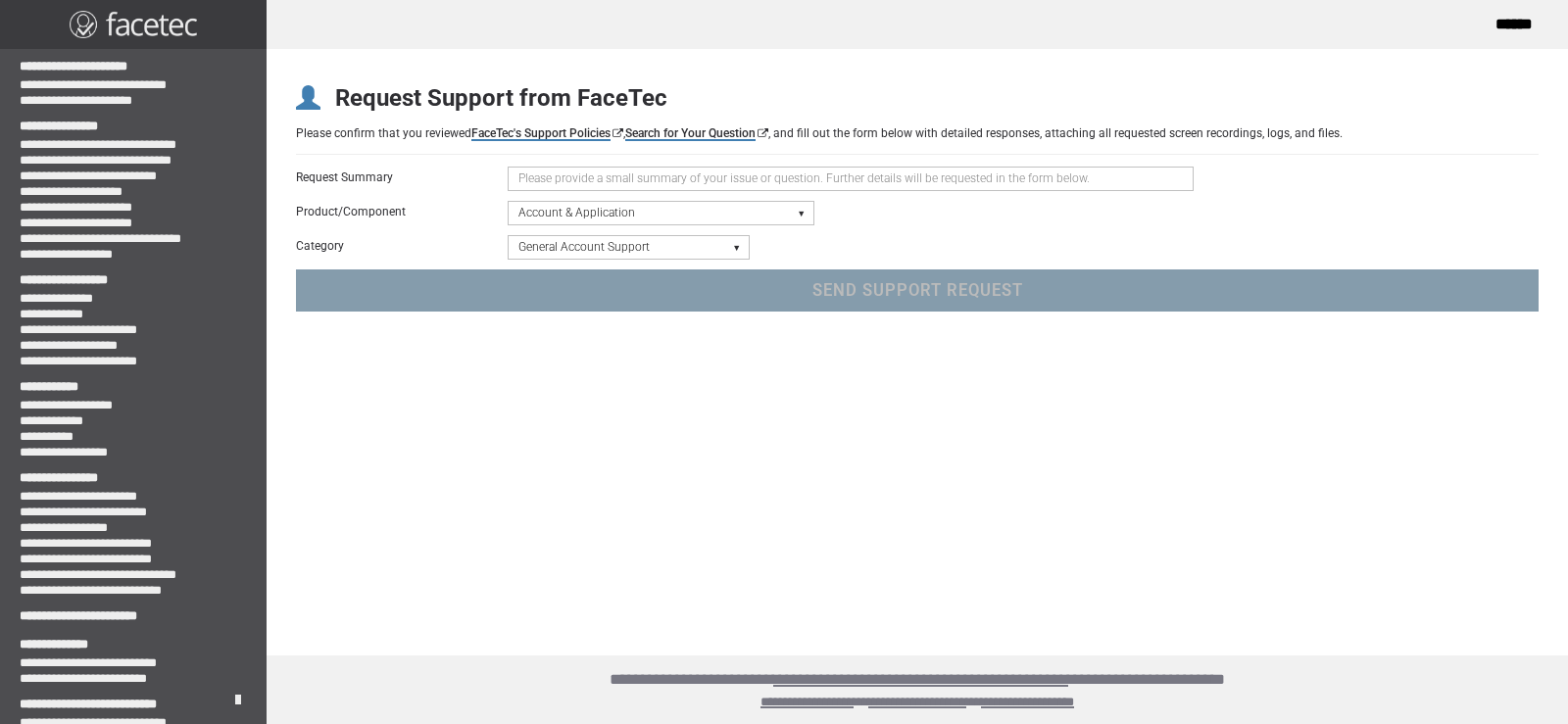 click on "Please select a Category Keys - FaceTec Encryption Key Renewal Request New Application Request "Going to Production" Review Request General Application Review Account Management General Account Support" at bounding box center [628, 247] 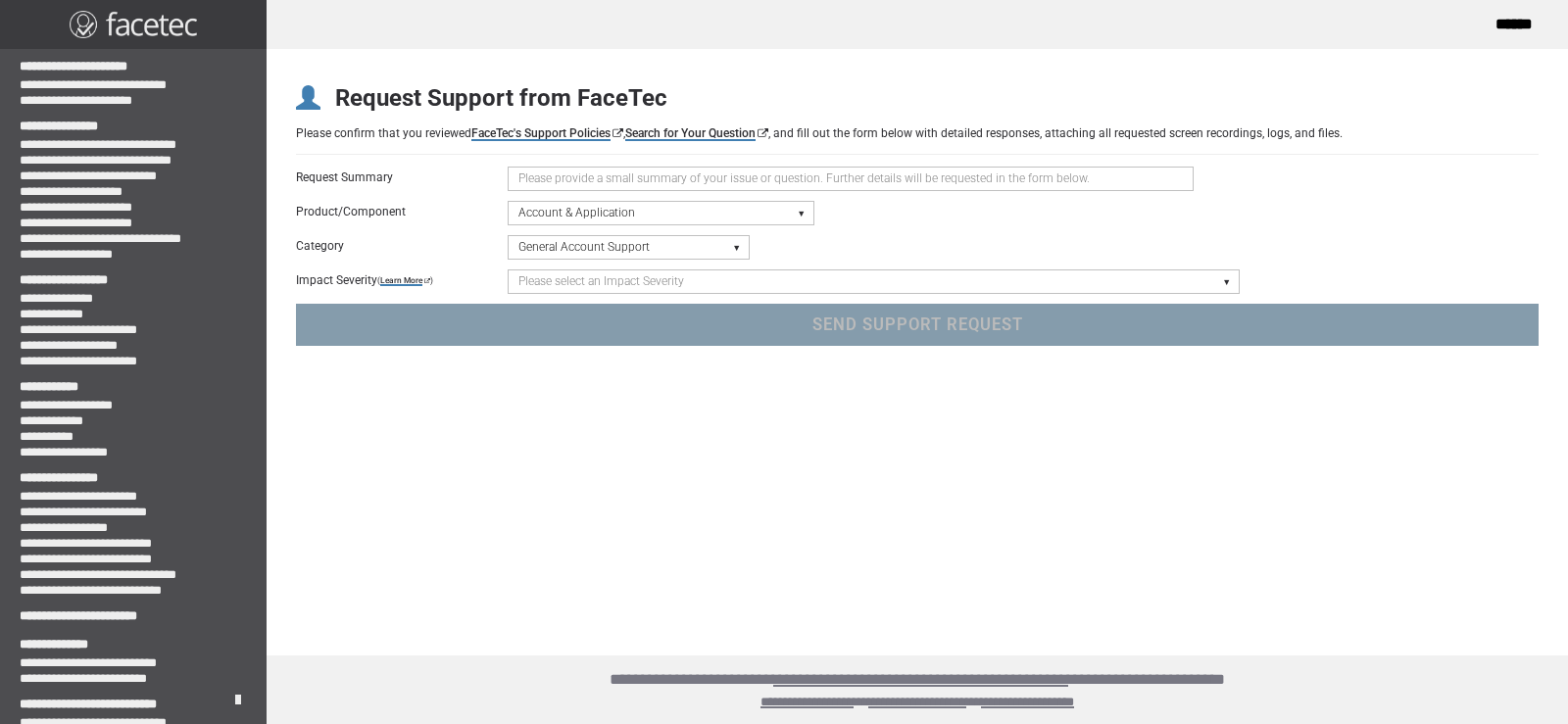 click on "Please select an Impact Severity Severity 1 - Minor Integration Issues, Upgrade Assistance, Encryption Key or Usage Log Questions with No Impact to Live Applications Severity 2 - Moderate Issues Impacting Live Applications / Production Systems Severity 3 - Major Issues Impacting Live Applications - Critical Errors in Production Systems" at bounding box center [873, 281] 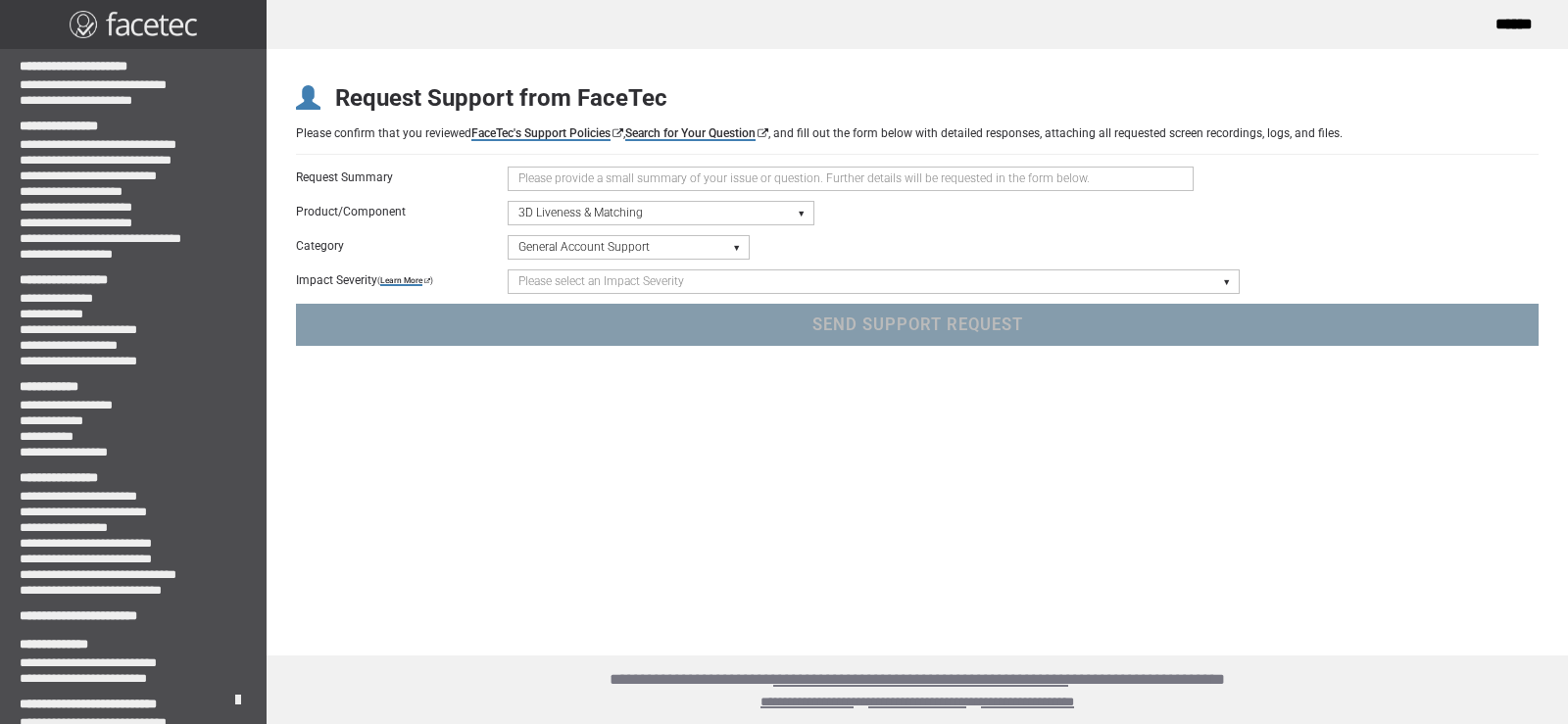click on "Please select a Product/Component Device SDK (Android, iOS, Browser) Server SDK Dashboard SDK 3D Liveness & Matching ID Scan - Compatibility, Behavior, OCR, Barcode, NFC UR Codes - Biometric Barcodes Specific Features Access Request Account & Application" at bounding box center (661, 213) 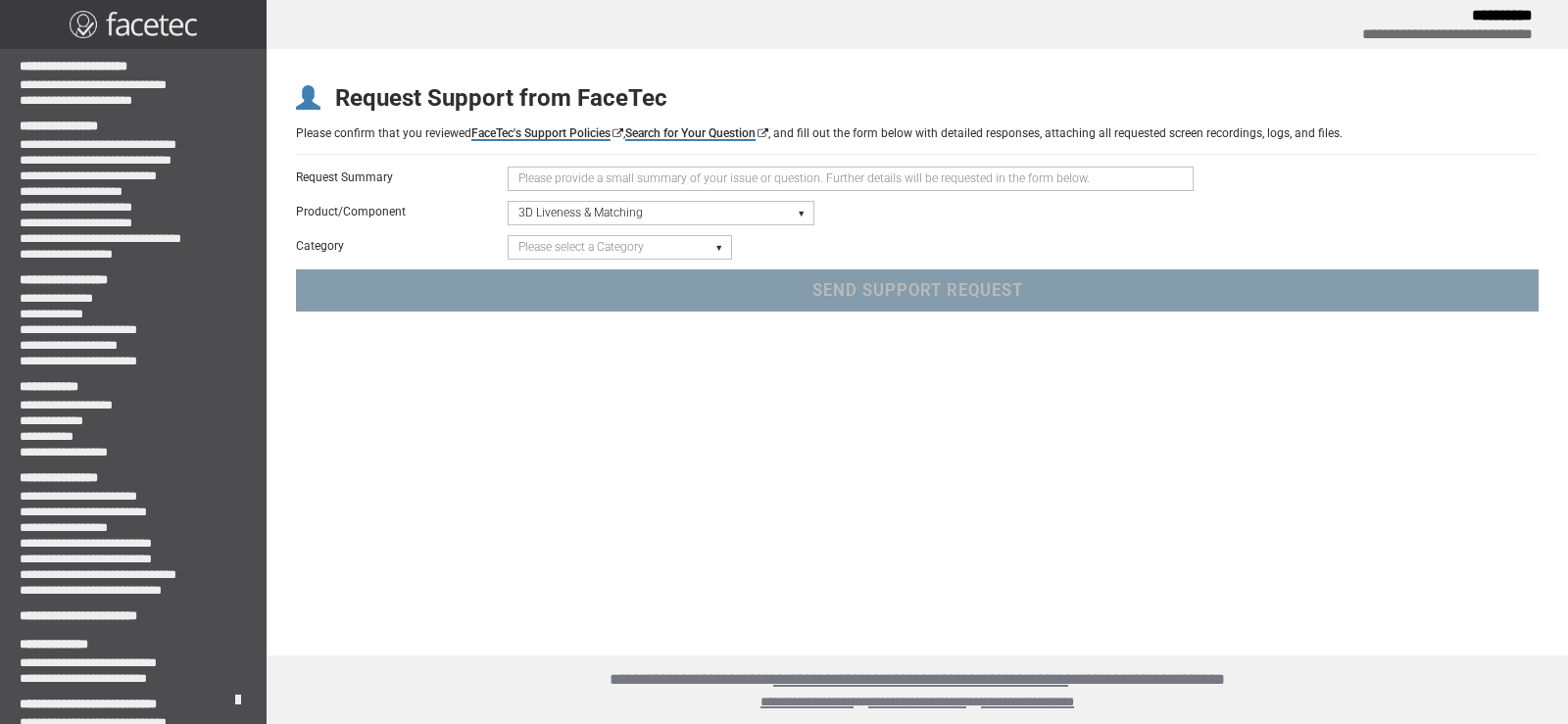 click on "Please select a Product/Component Device SDK (Android, iOS, Browser) Server SDK Dashboard SDK 3D Liveness & Matching ID Scan - Compatibility, Behavior, OCR, Barcode, NFC UR Codes - Biometric Barcodes Specific Features Access Request Account & Application" at bounding box center [661, 213] 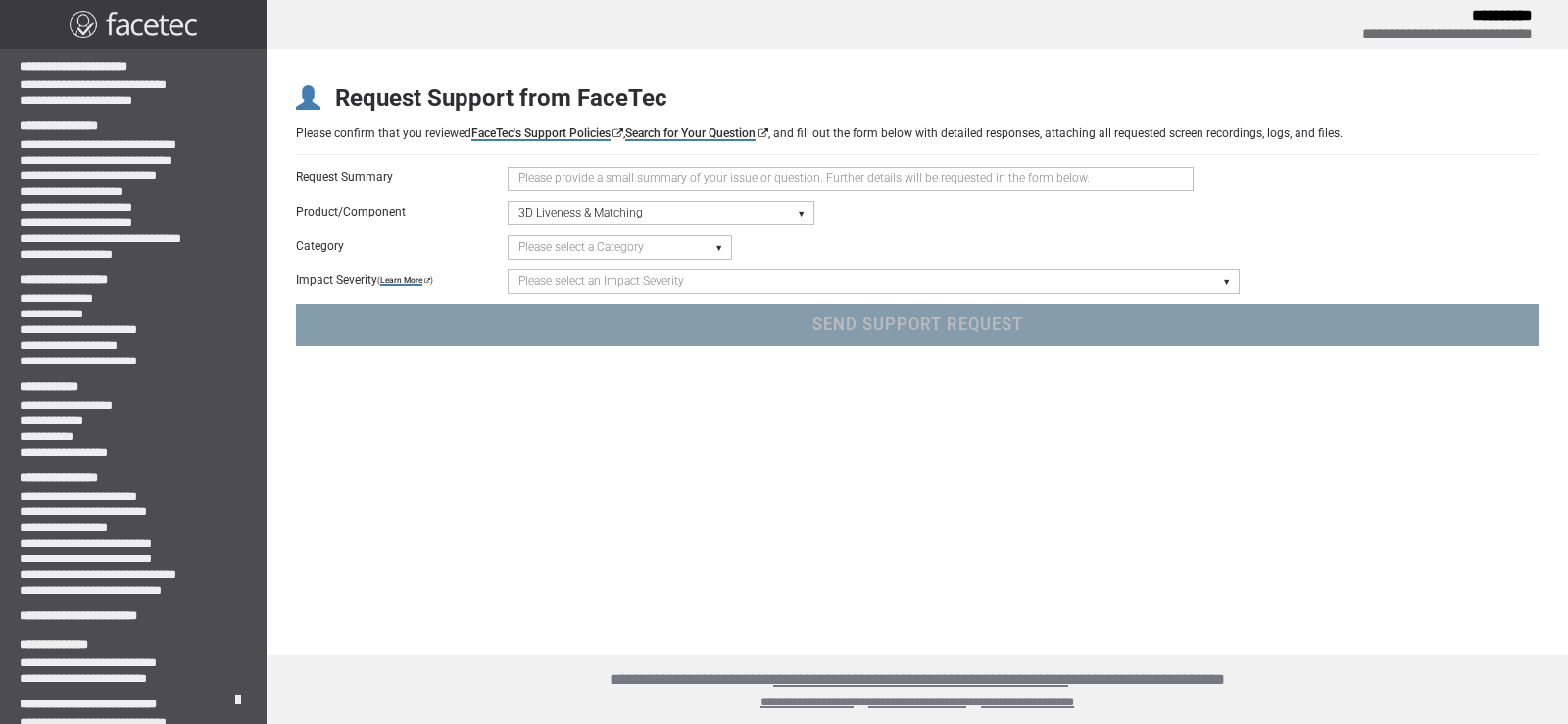 click on "Please select an Impact Severity Severity 1 - Minor Integration Issues, Upgrade Assistance, Encryption Key or Usage Log Questions with No Impact to Live Applications Severity 2 - Moderate Issues Impacting Live Applications / Production Systems Severity 3 - Major Issues Impacting Live Applications - Critical Errors in Production Systems" at bounding box center (873, 281) 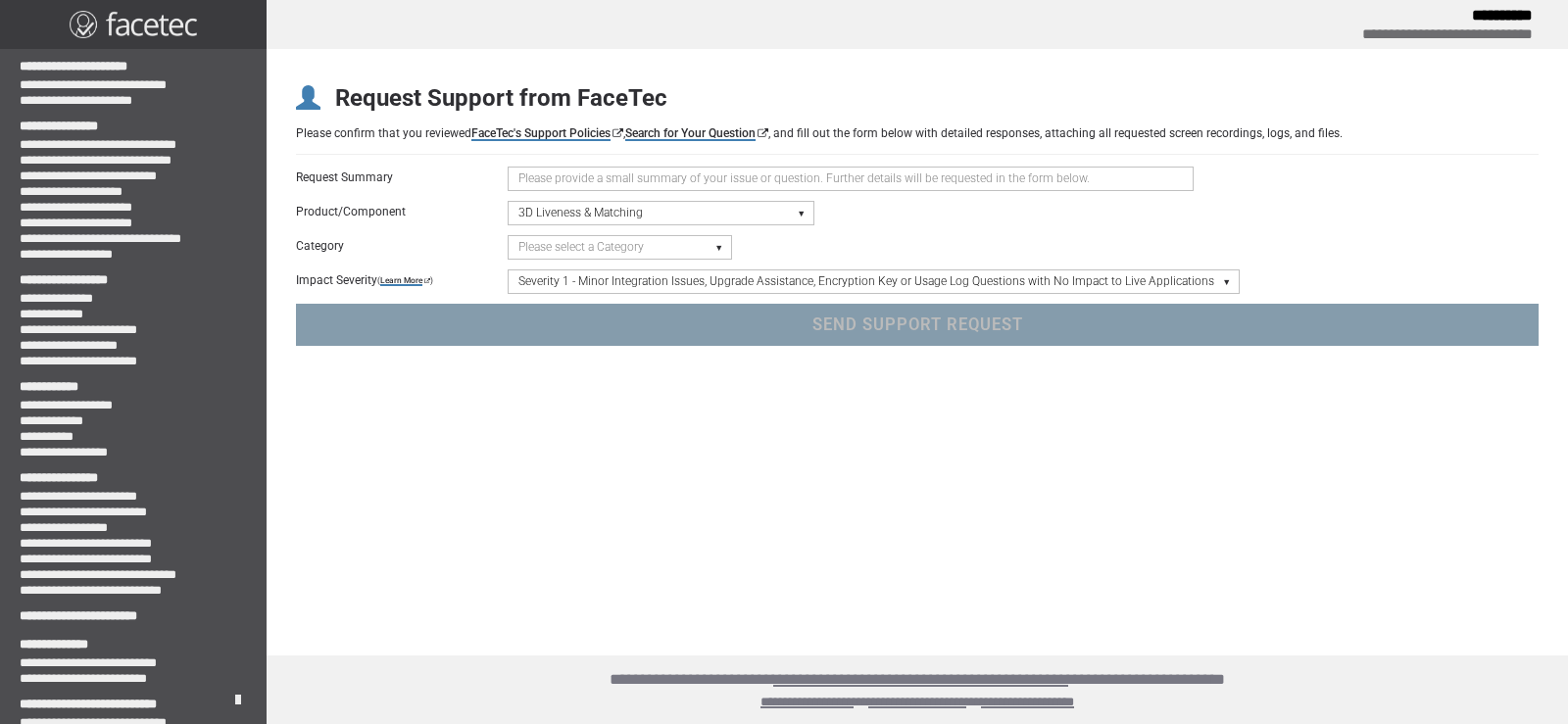 click on "Please select an Impact Severity Severity 1 - Minor Integration Issues, Upgrade Assistance, Encryption Key or Usage Log Questions with No Impact to Live Applications Severity 2 - Moderate Issues Impacting Live Applications / Production Systems Severity 3 - Major Issues Impacting Live Applications - Critical Errors in Production Systems" at bounding box center [873, 281] 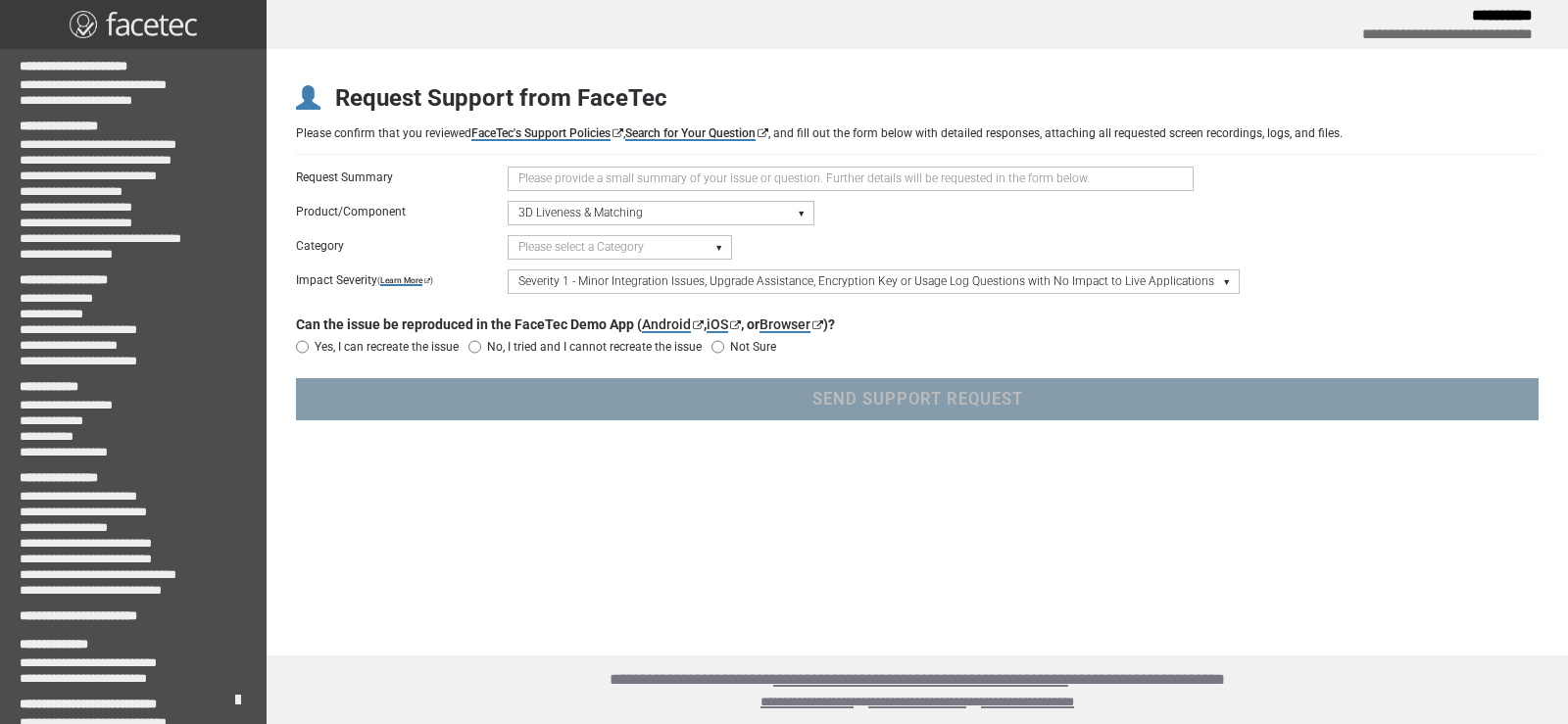 click on "Yes, I can recreate the issue" at bounding box center (386, 347) 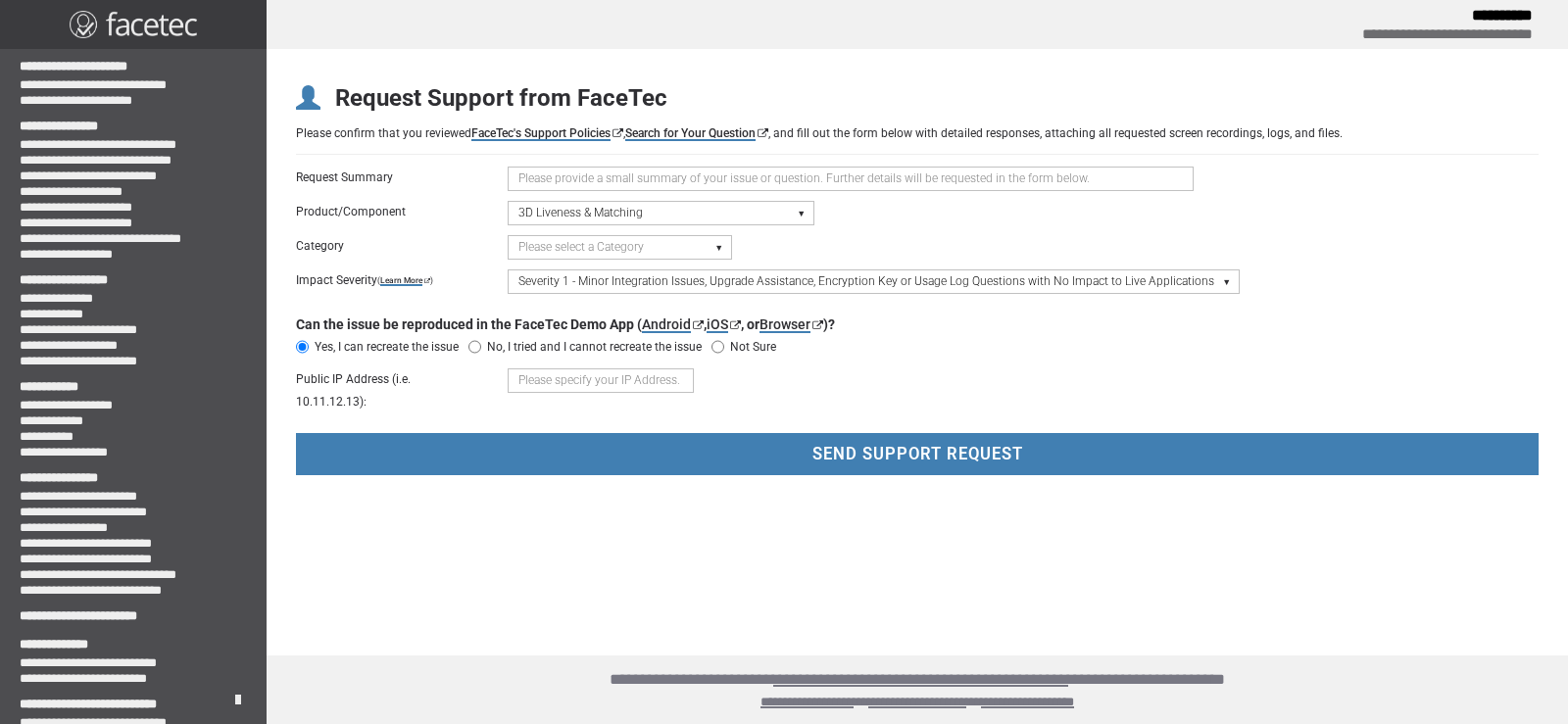 click at bounding box center (601, 380) 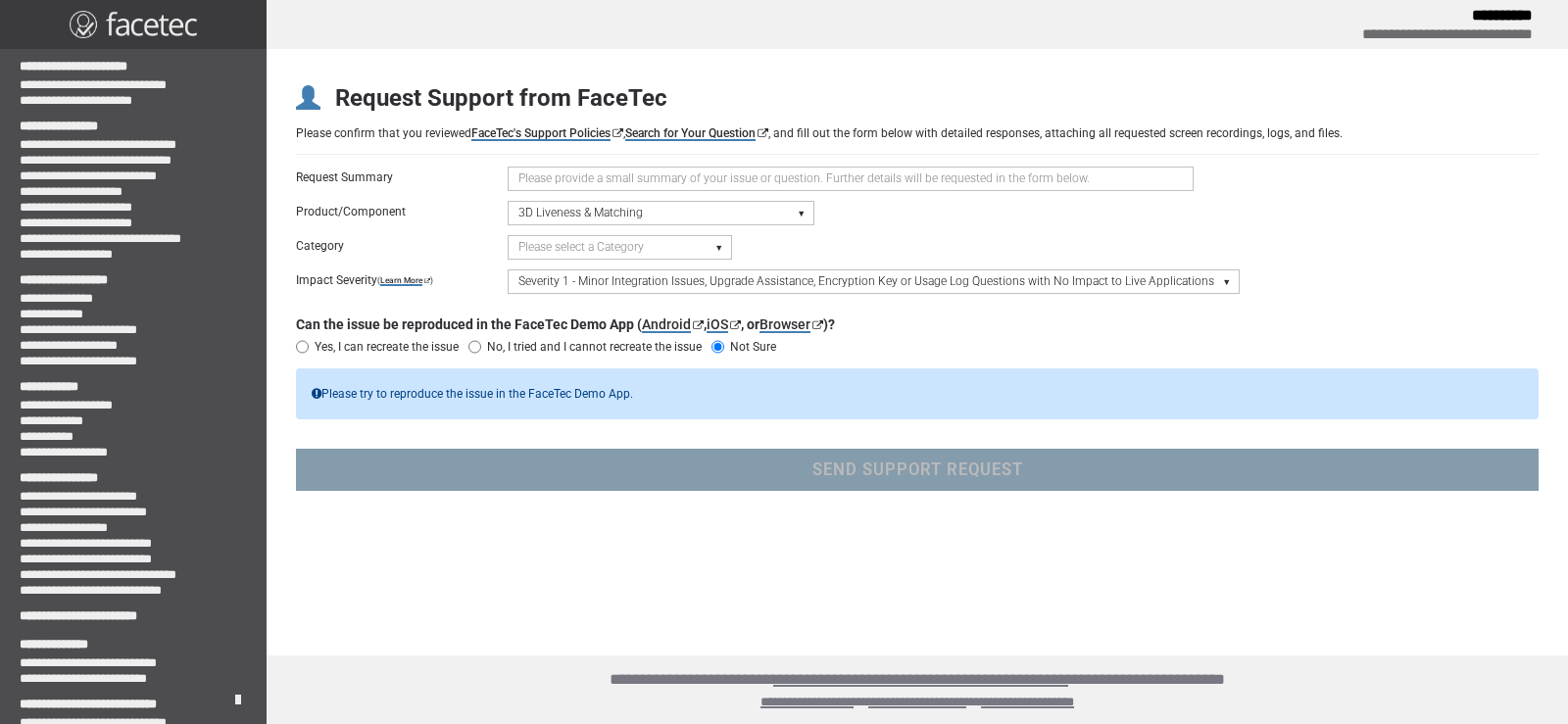 click on "Yes, I can recreate the issue" at bounding box center (386, 347) 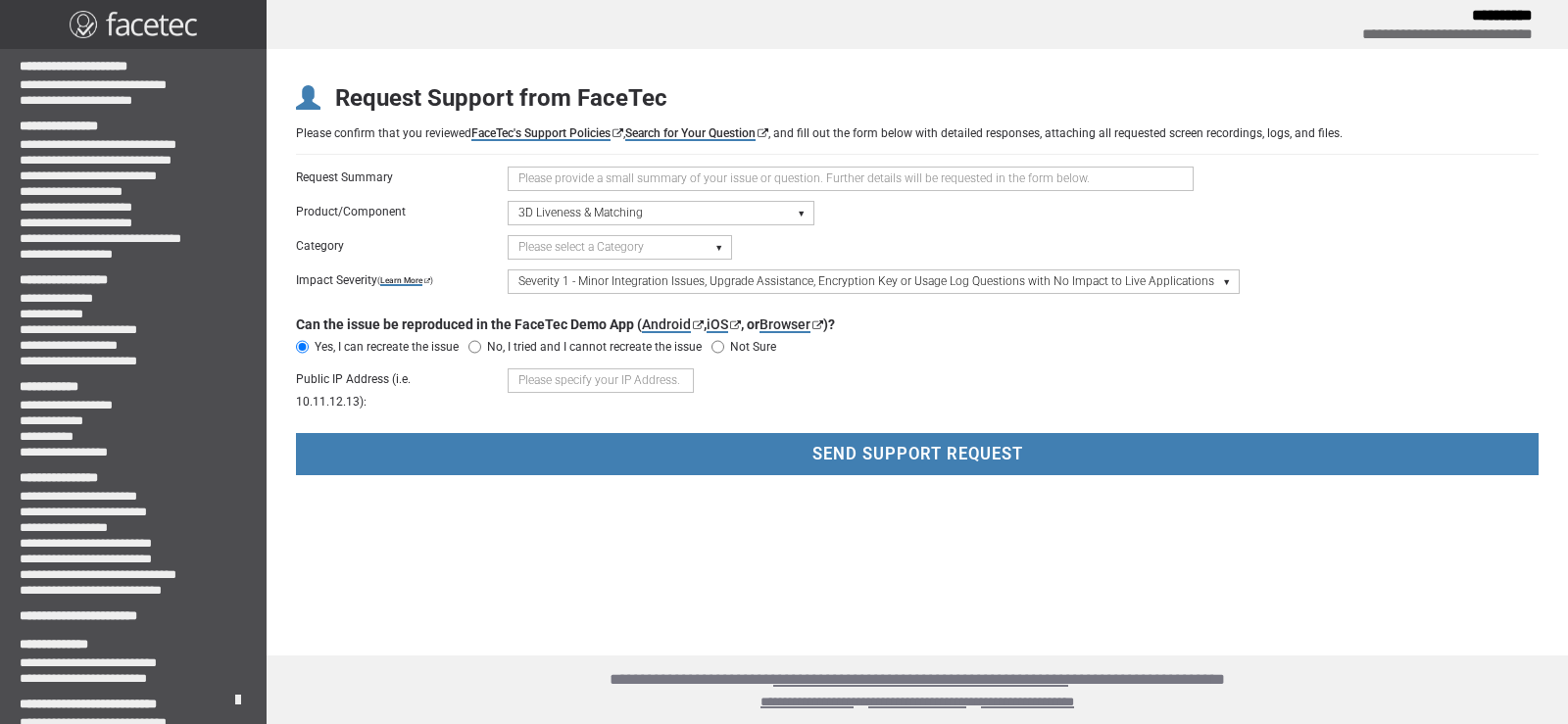 click on "Not Sure" at bounding box center (753, 347) 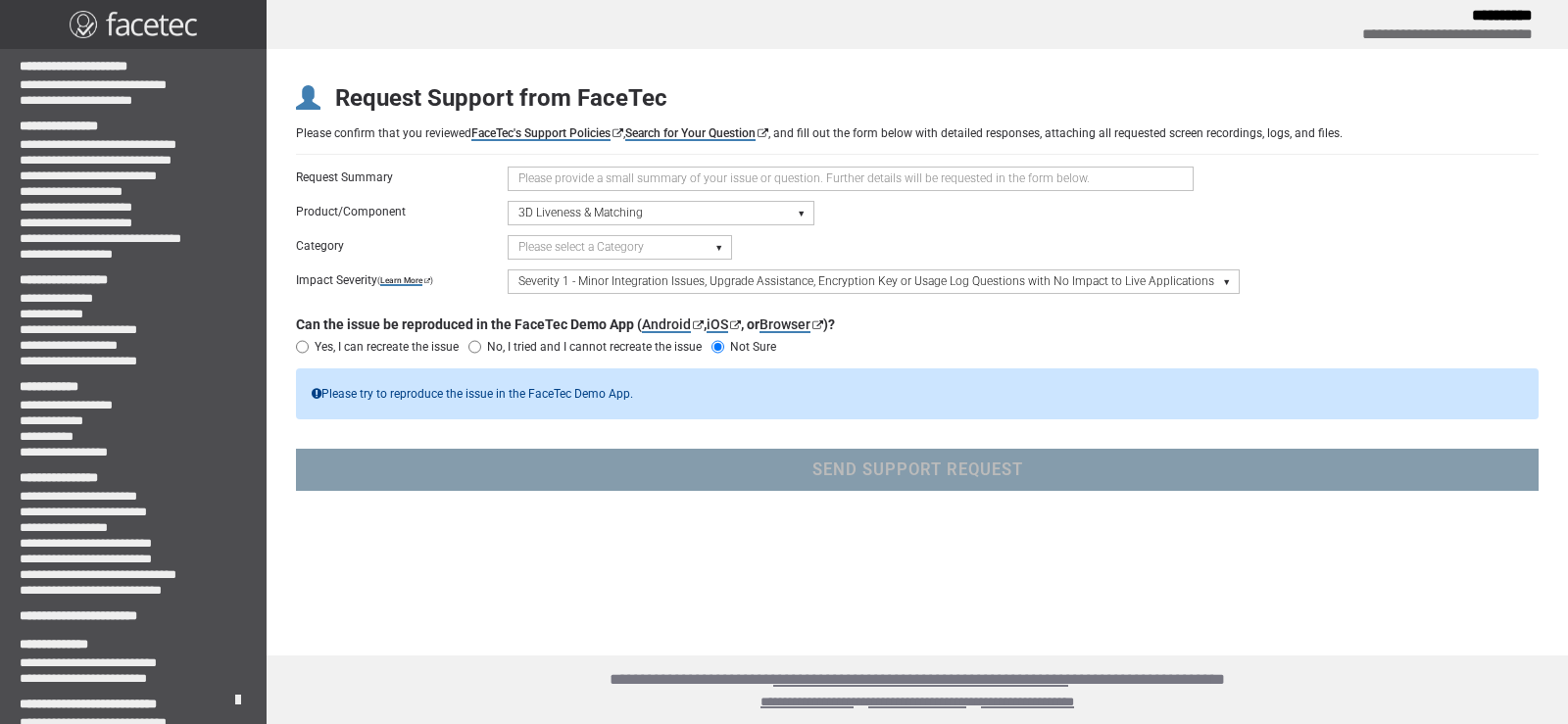 click at bounding box center (851, 178) 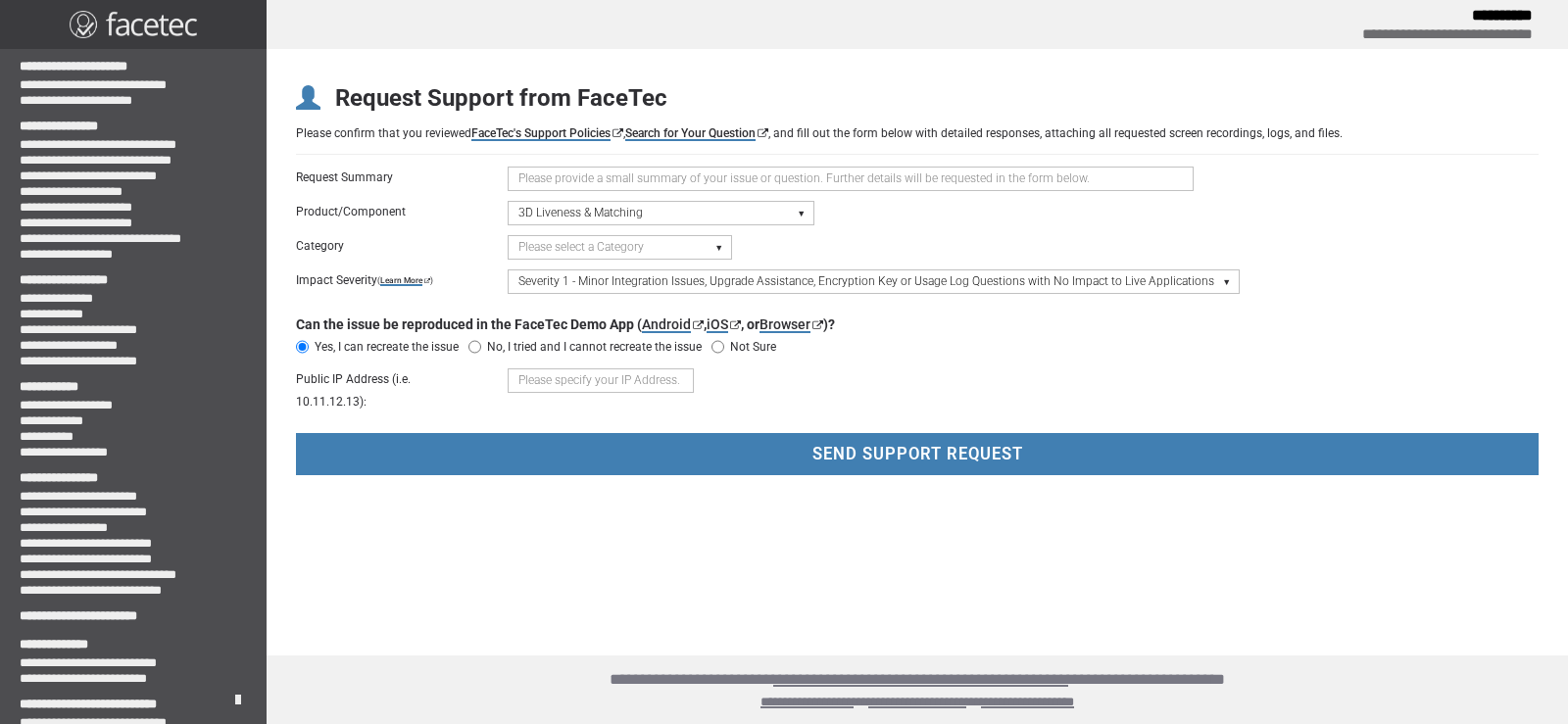 click at bounding box center [601, 380] 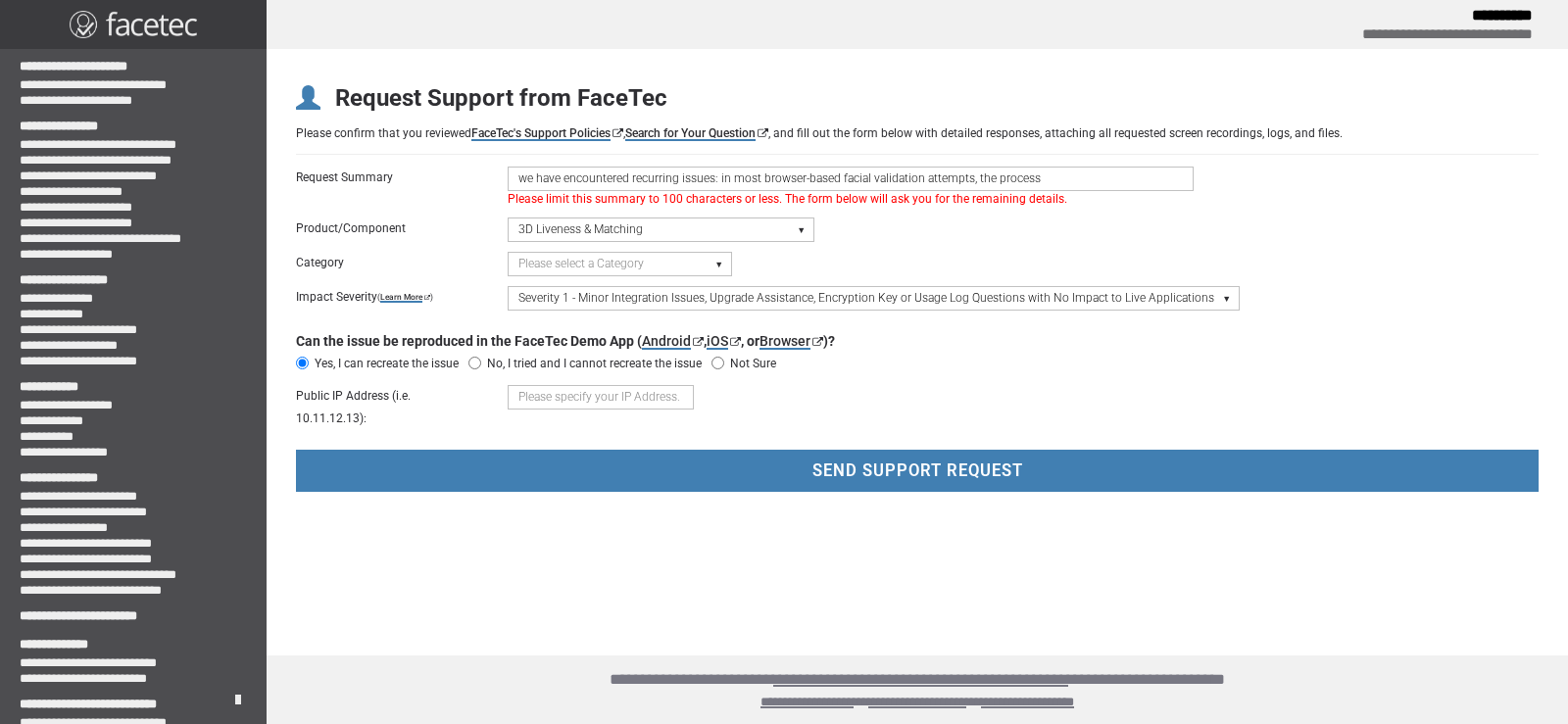drag, startPoint x: 516, startPoint y: 176, endPoint x: 1283, endPoint y: 207, distance: 767.6262 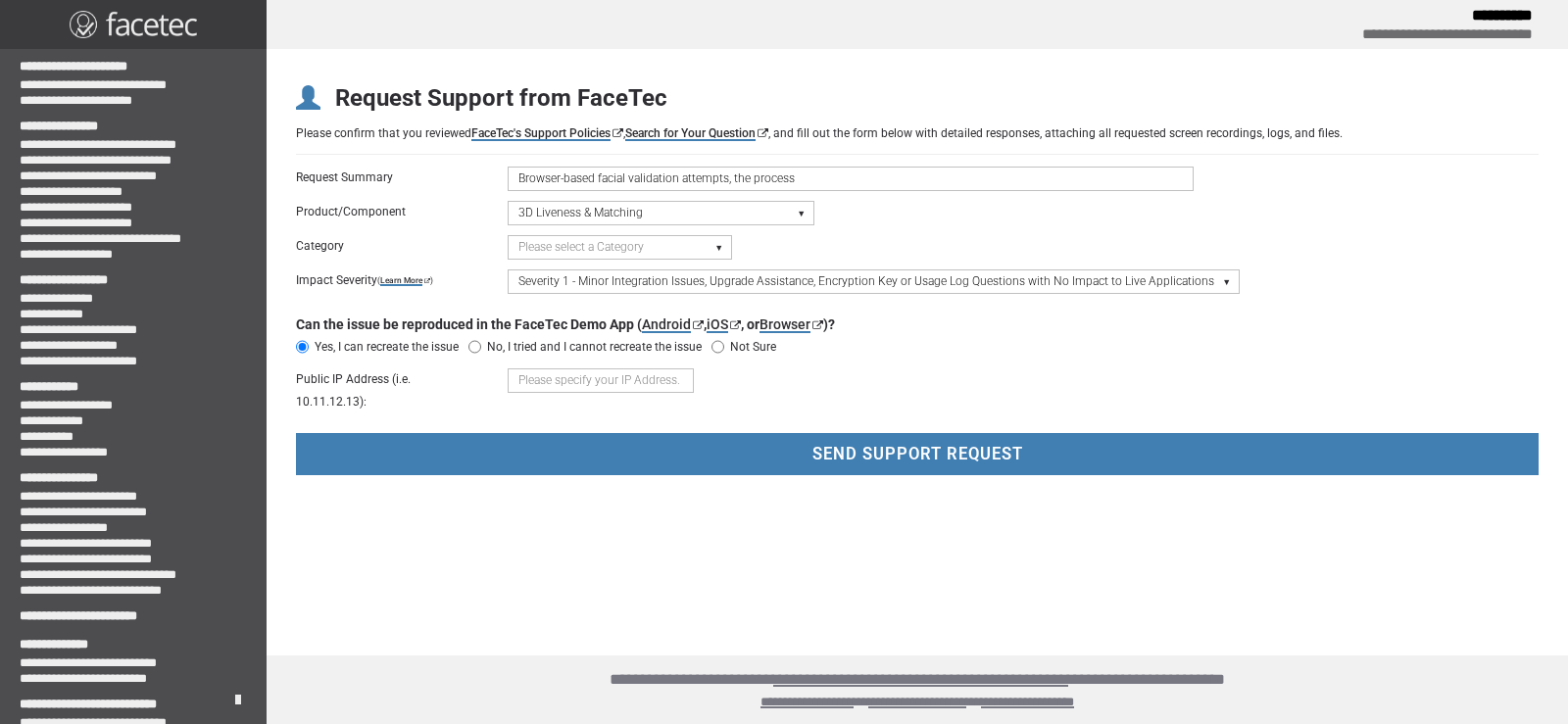 drag, startPoint x: 732, startPoint y: 175, endPoint x: 859, endPoint y: 171, distance: 127.06298 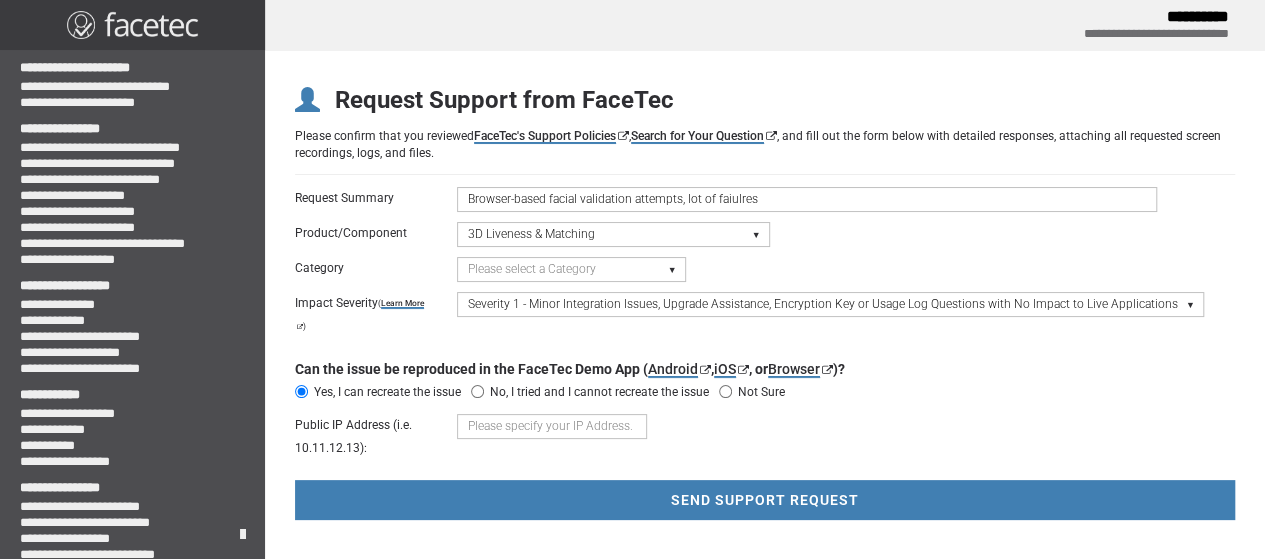 drag, startPoint x: 771, startPoint y: 190, endPoint x: 686, endPoint y: 185, distance: 85.146935 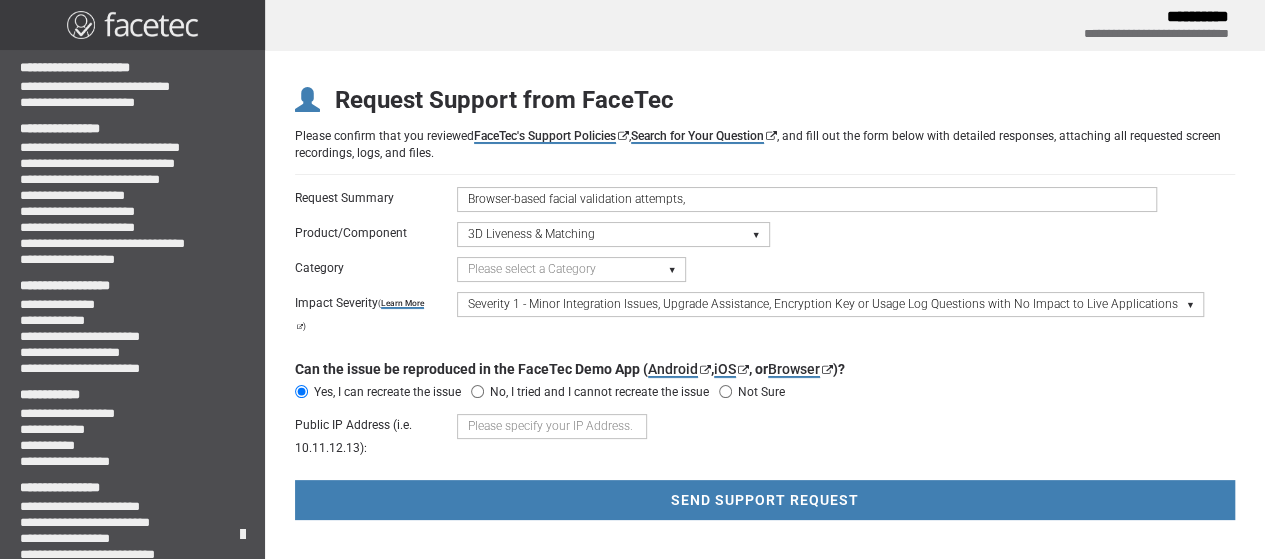 click on "Browser-based facial validation attempts," at bounding box center [807, 199] 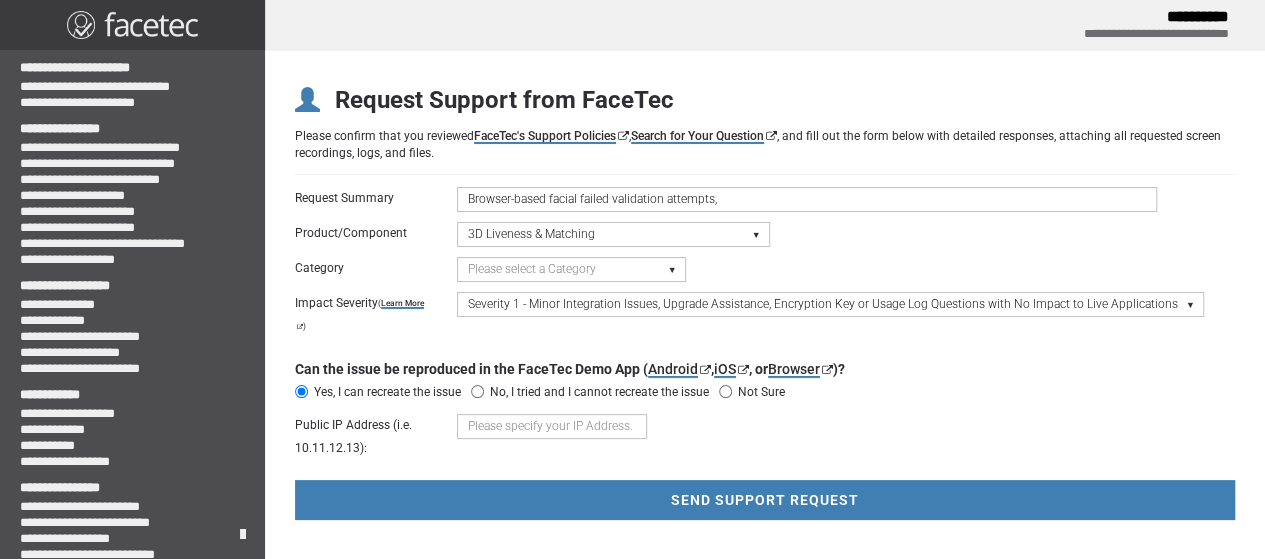 click on "Browser-based facial failed validation attempts," at bounding box center (807, 199) 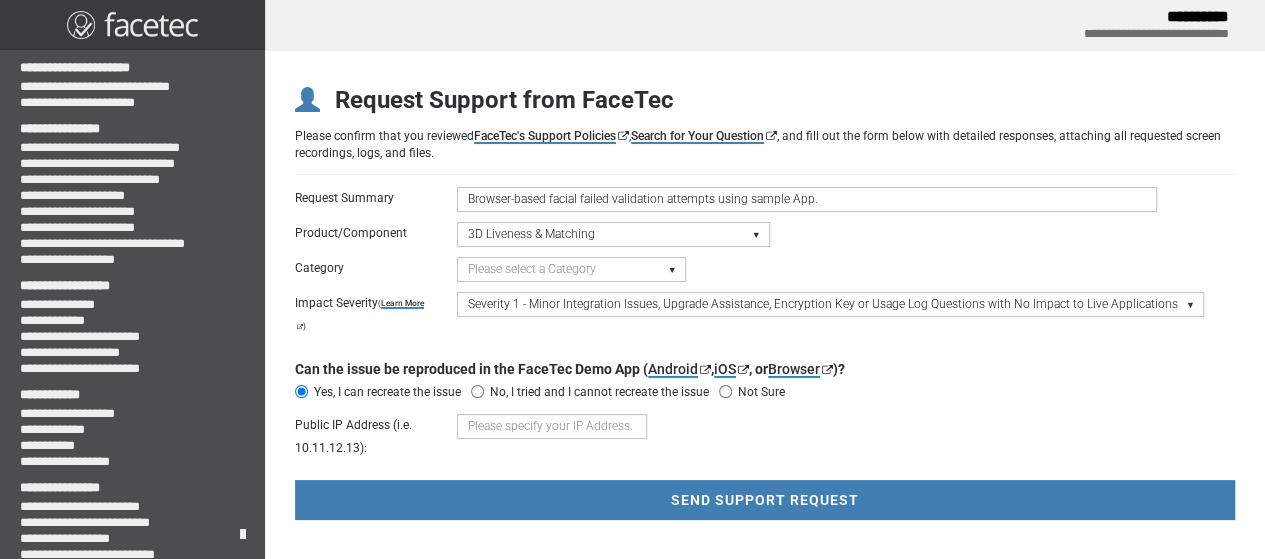 click on "Browser-based facial failed validation attempts using sample App." at bounding box center (807, 199) 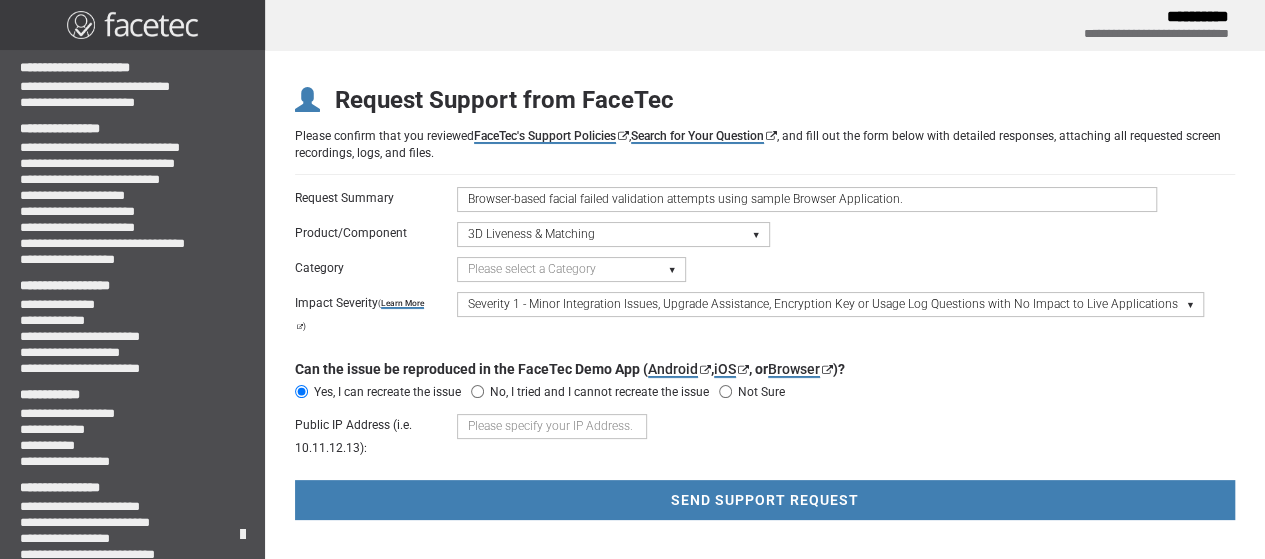click on "Browser-based facial failed validation attempts using sample Browser Application." at bounding box center (807, 199) 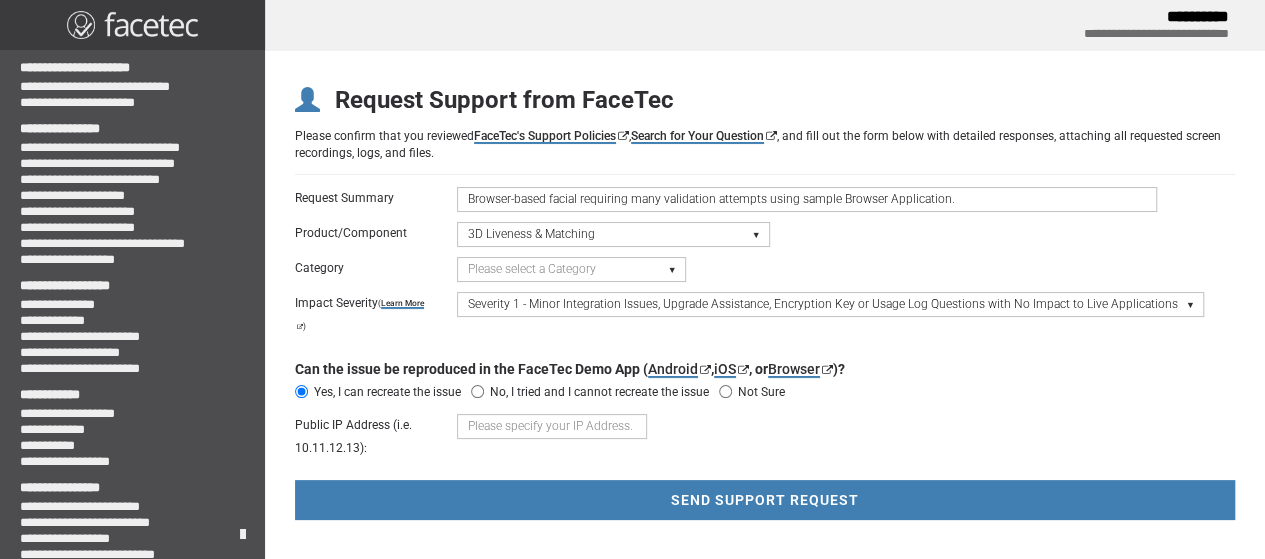 drag, startPoint x: 766, startPoint y: 193, endPoint x: 955, endPoint y: 201, distance: 189.16924 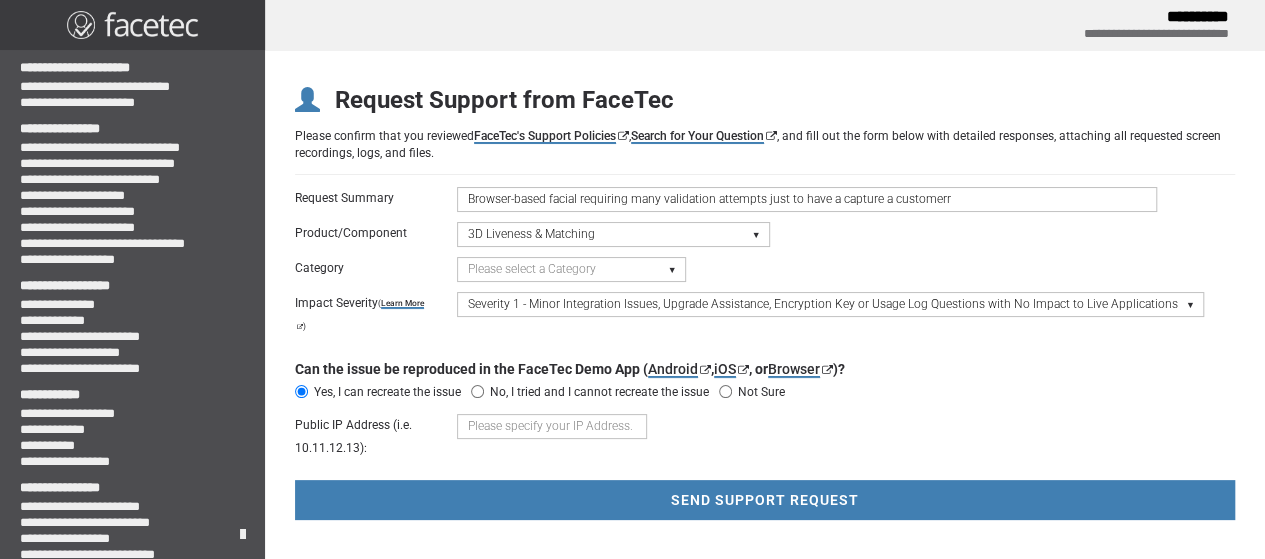 type on "Browser-based facial requiring many validation attempts just to have a capture a customerr" 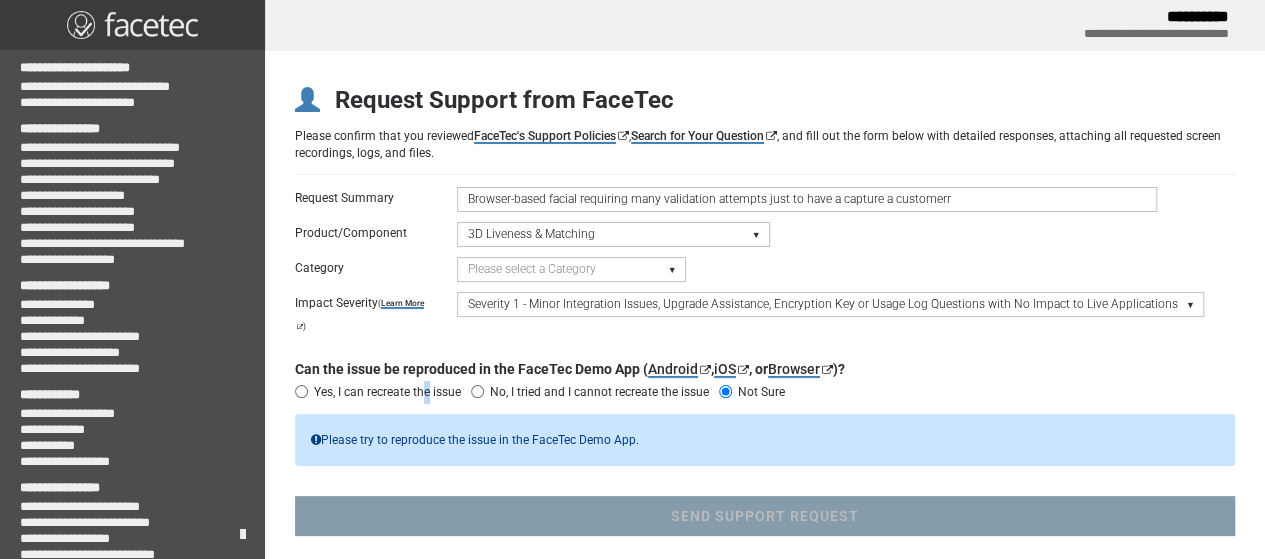click on "Yes, I can recreate the issue" at bounding box center (387, 392) 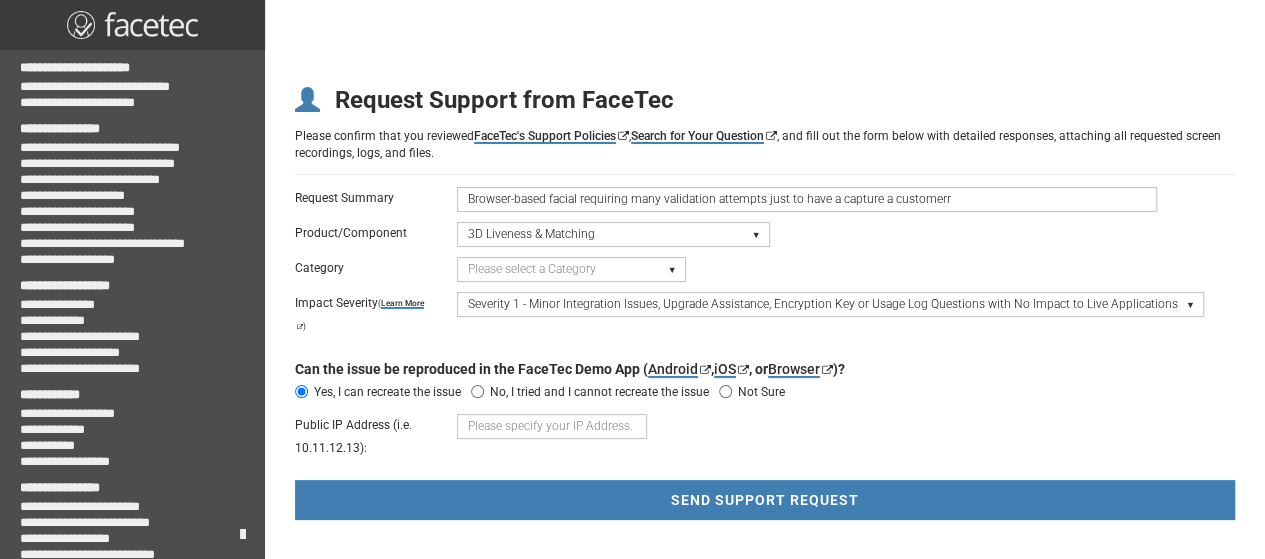 scroll, scrollTop: 68, scrollLeft: 0, axis: vertical 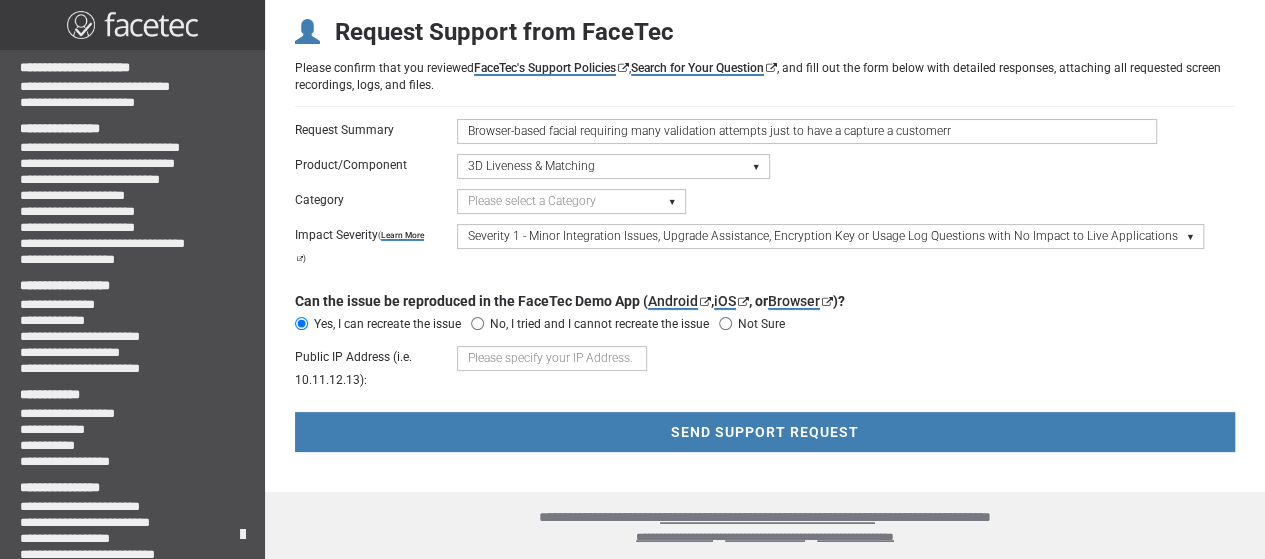 click at bounding box center [552, 358] 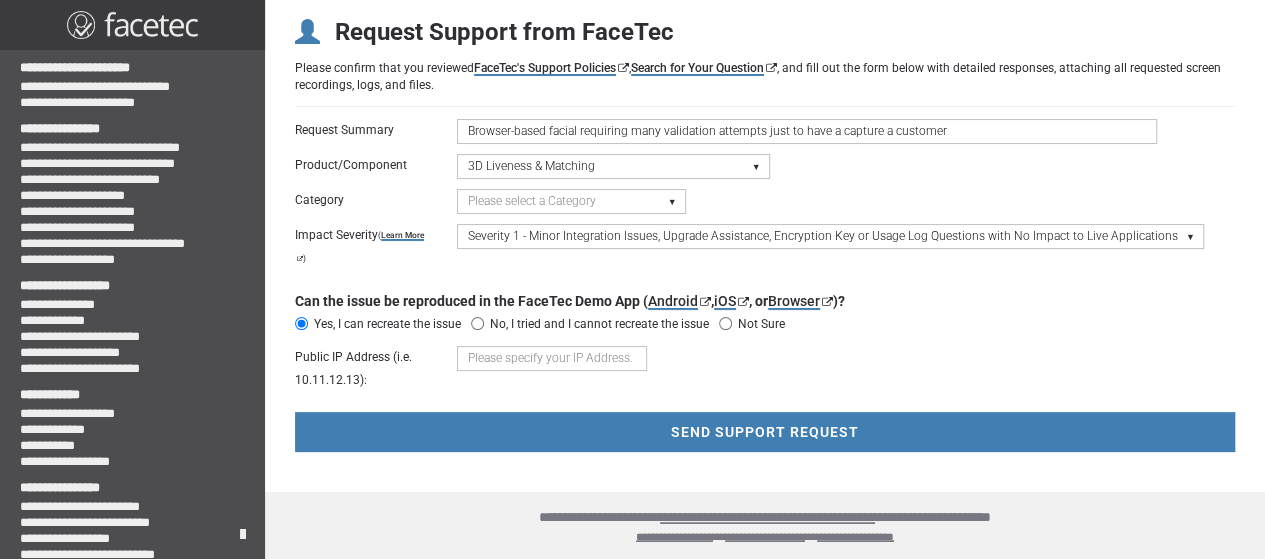 click on "SEND SUPPORT REQUEST" at bounding box center (765, 432) 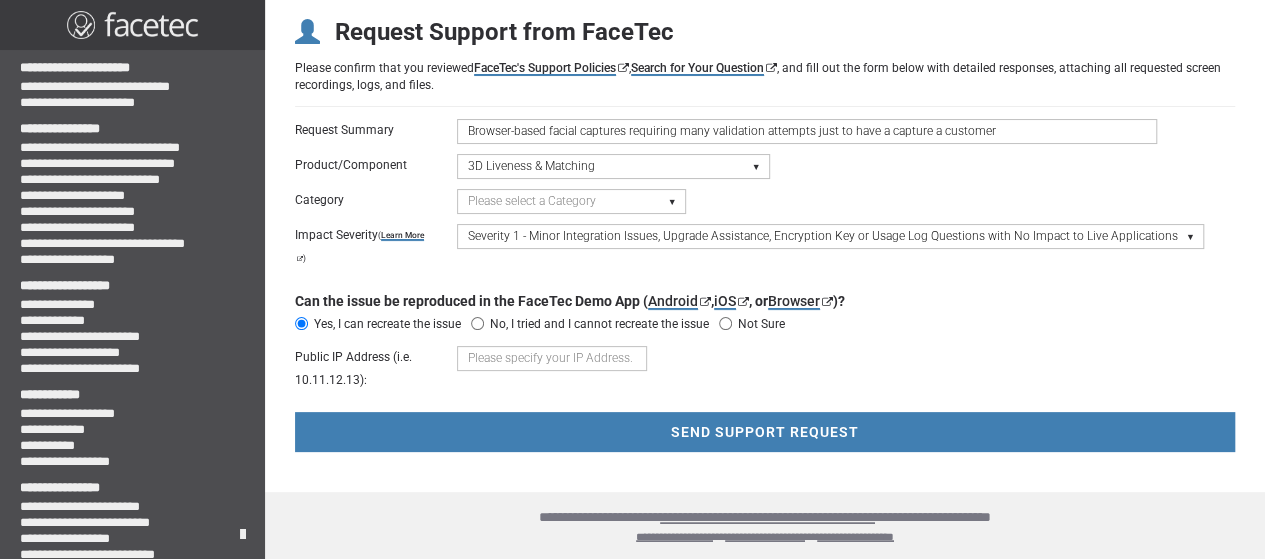 type on "Browser-based facial captures requiring many validation attempts just to have a capture a customer" 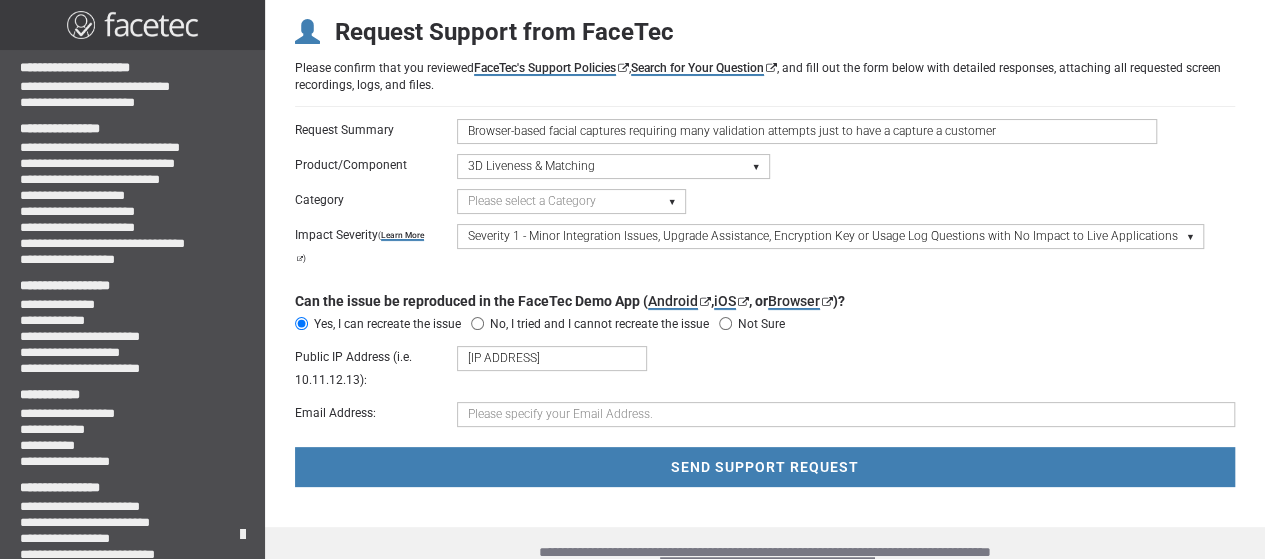 type on "[IP ADDRESS]" 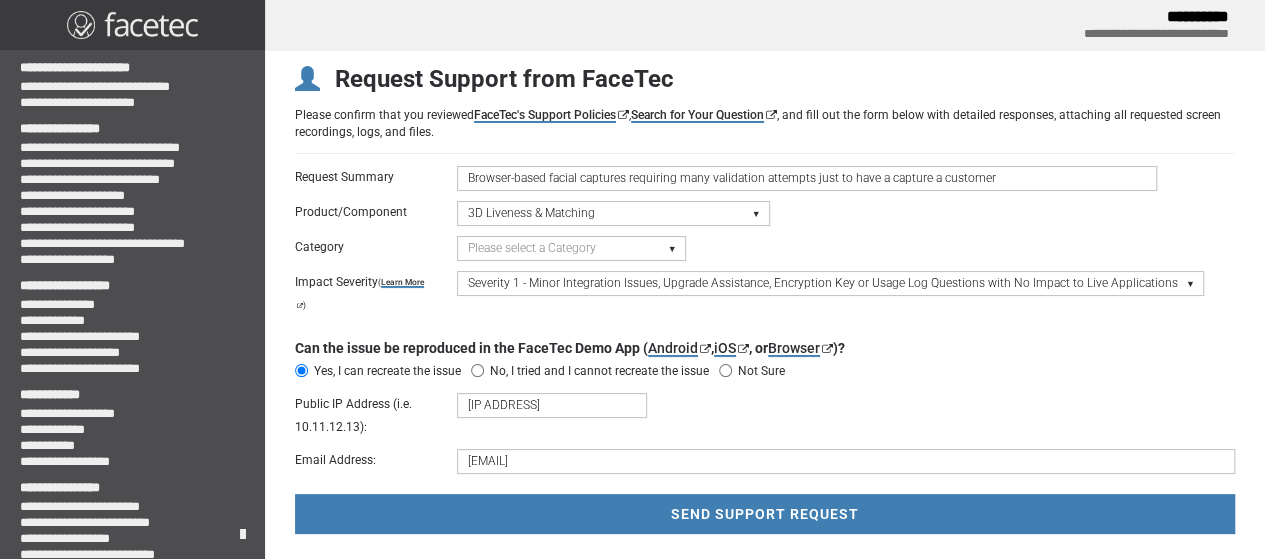 scroll, scrollTop: 0, scrollLeft: 0, axis: both 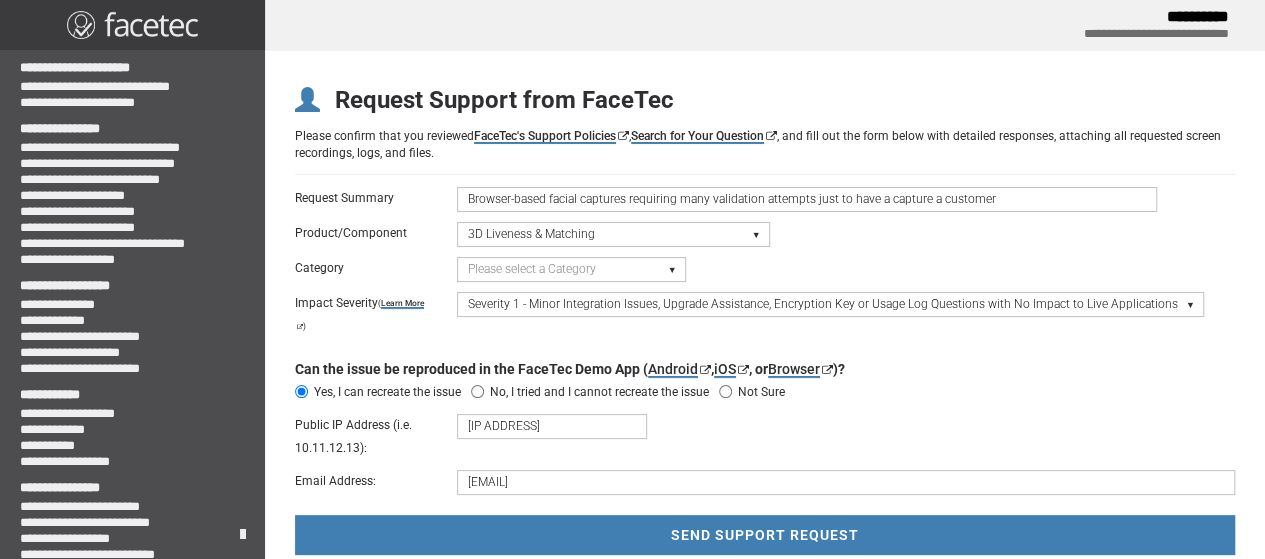 paste on "[EMAIL]" 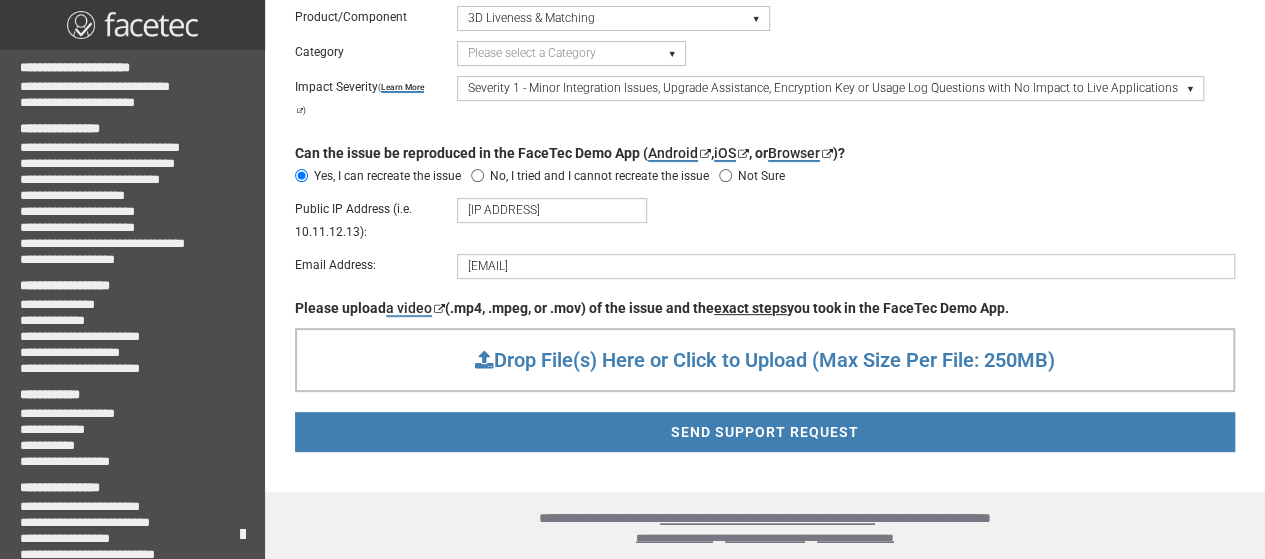 scroll, scrollTop: 216, scrollLeft: 0, axis: vertical 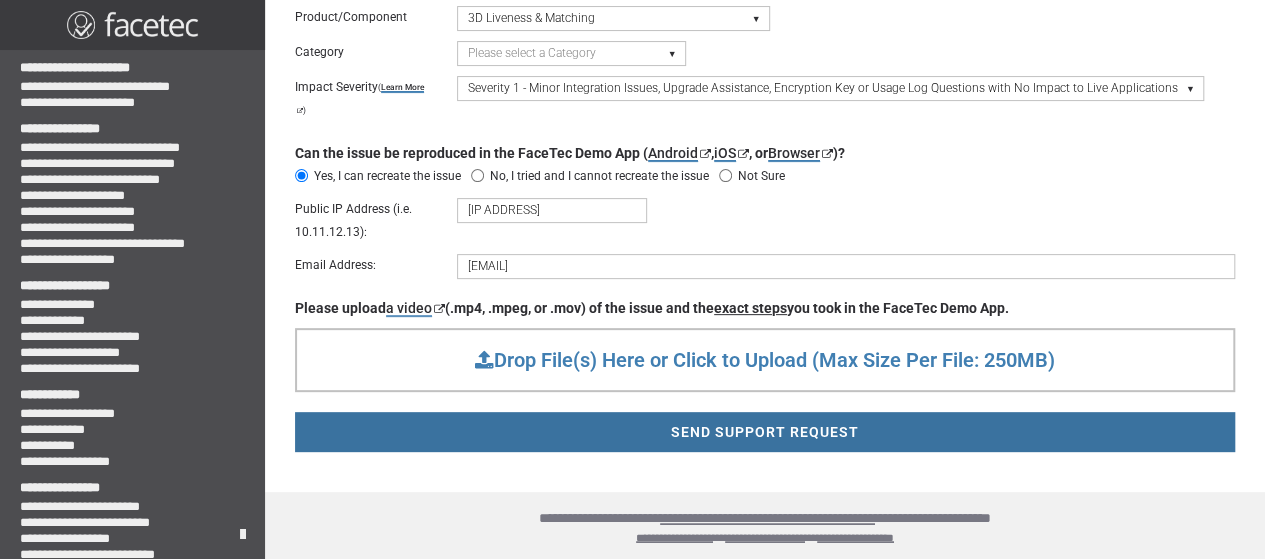 type on "[EMAIL]" 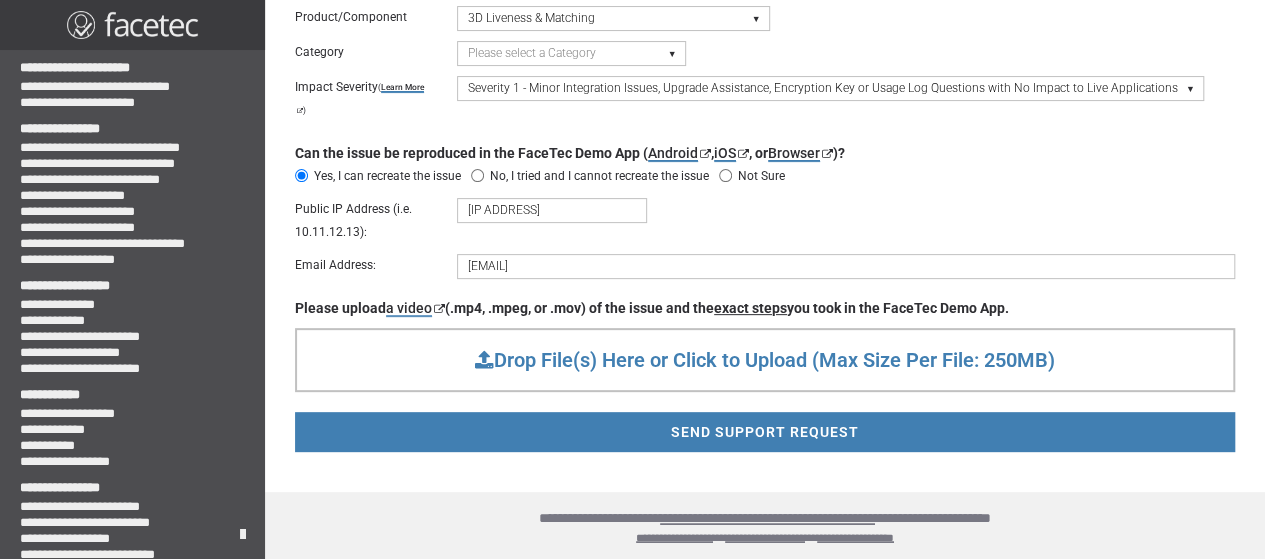 click on "SEND SUPPORT REQUEST" at bounding box center (765, 432) 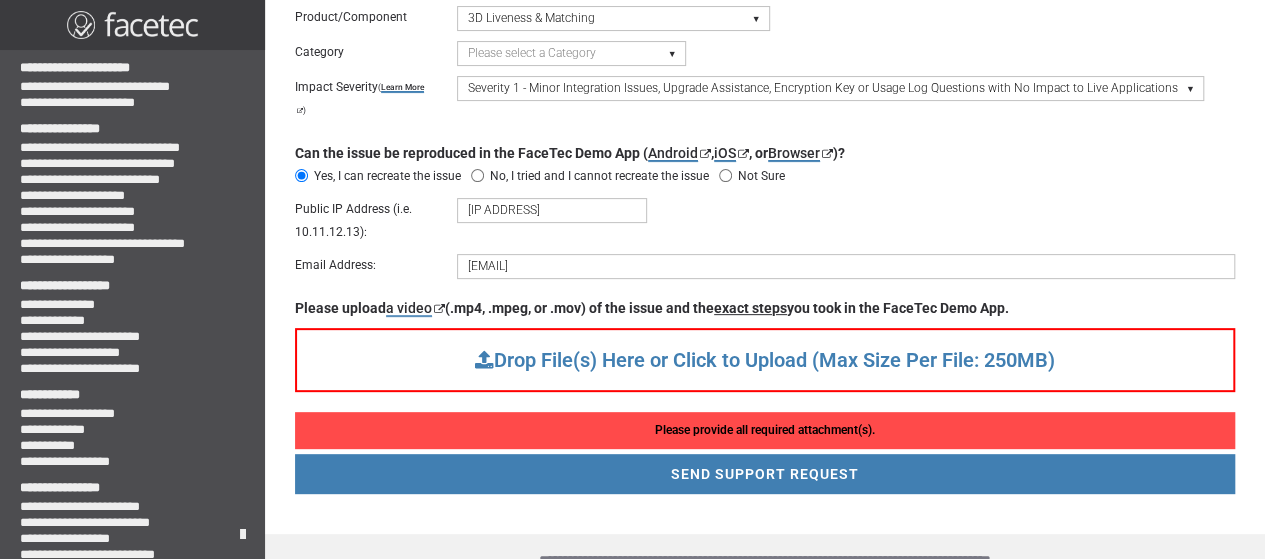type 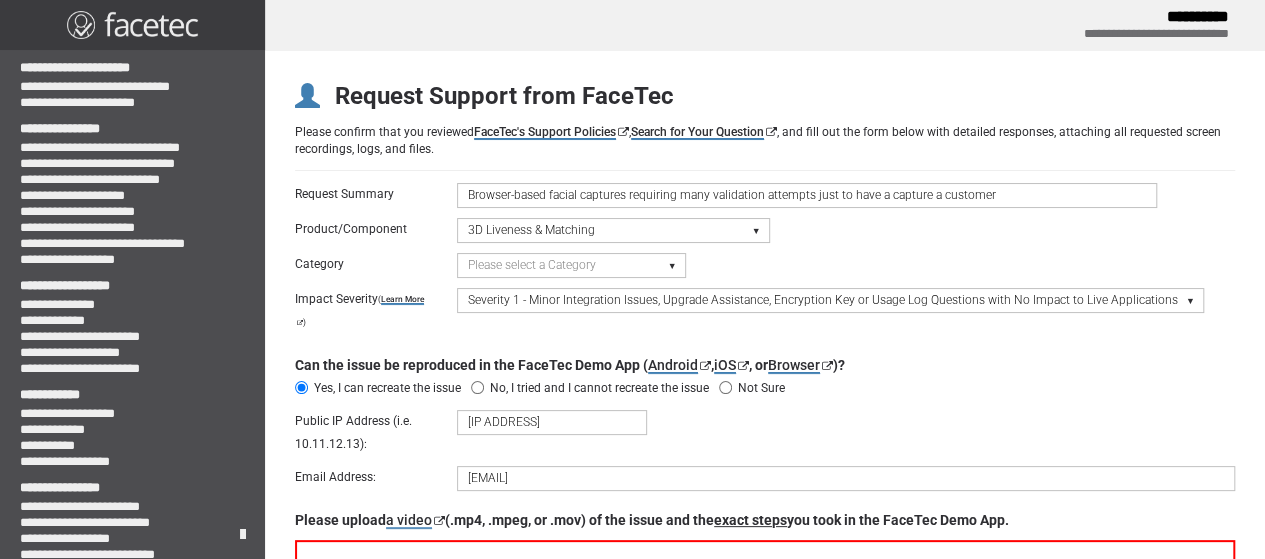 scroll, scrollTop: 5, scrollLeft: 0, axis: vertical 